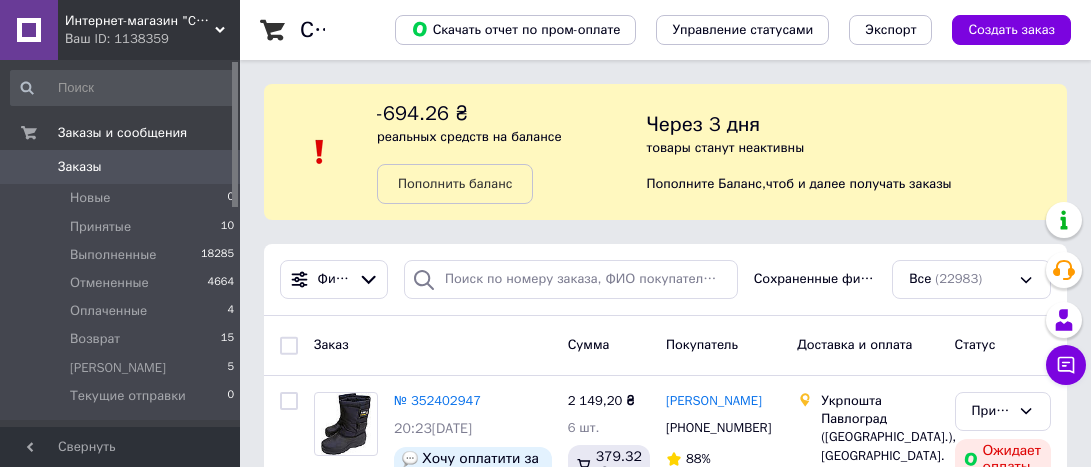 scroll, scrollTop: 0, scrollLeft: 0, axis: both 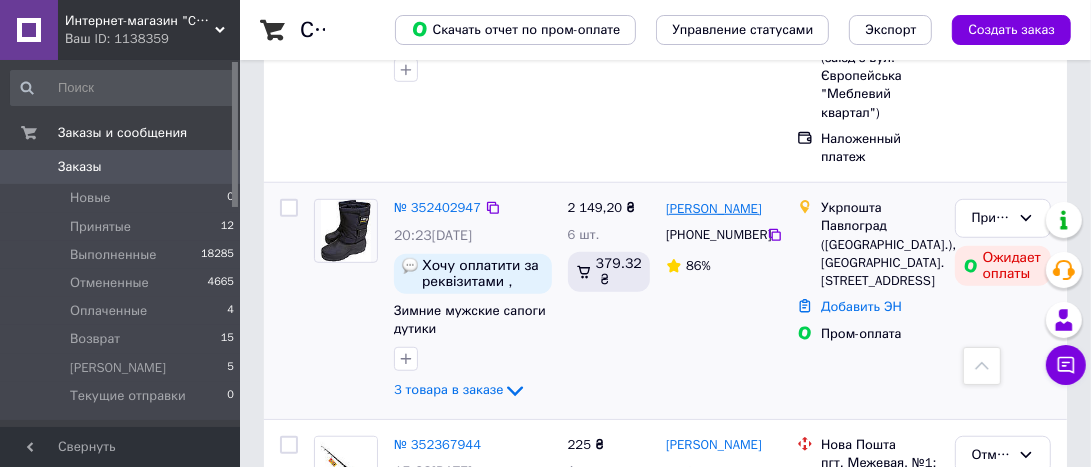 click on "[PERSON_NAME]" at bounding box center (714, 209) 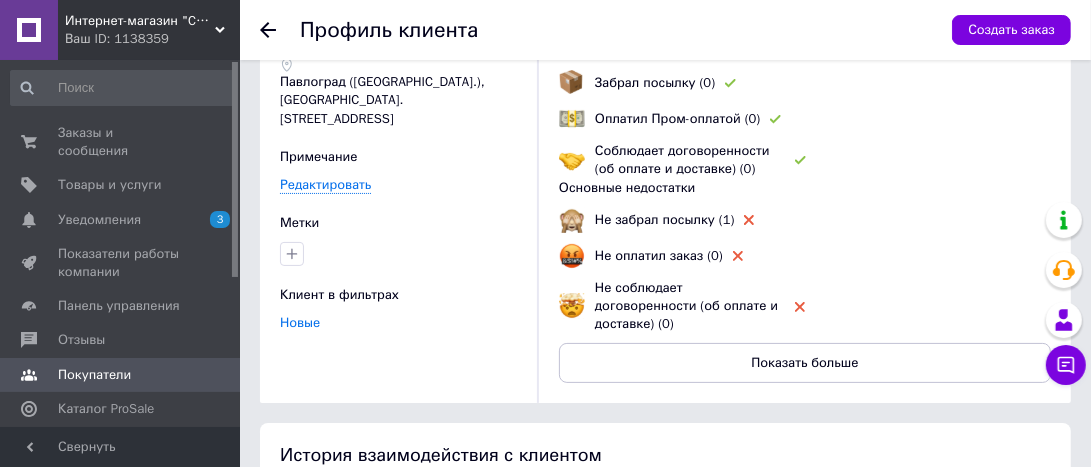 scroll, scrollTop: 0, scrollLeft: 0, axis: both 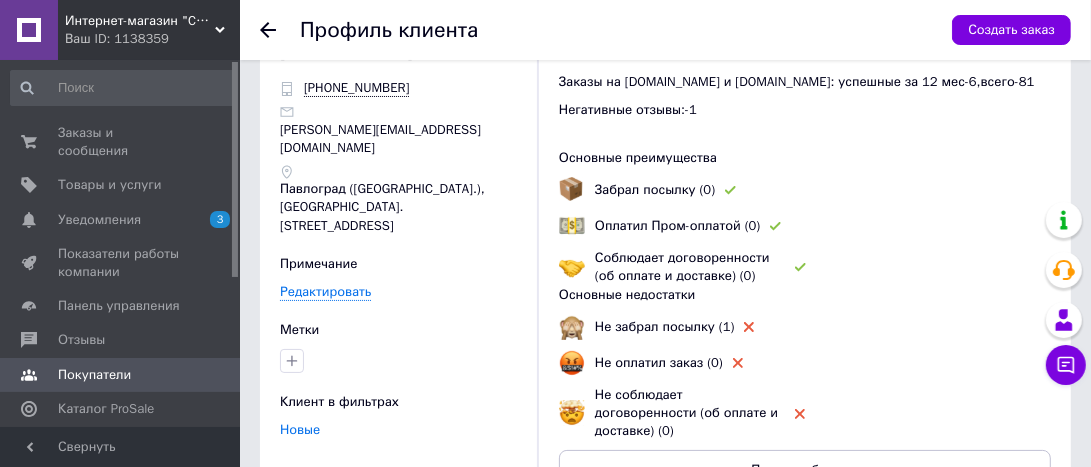 click 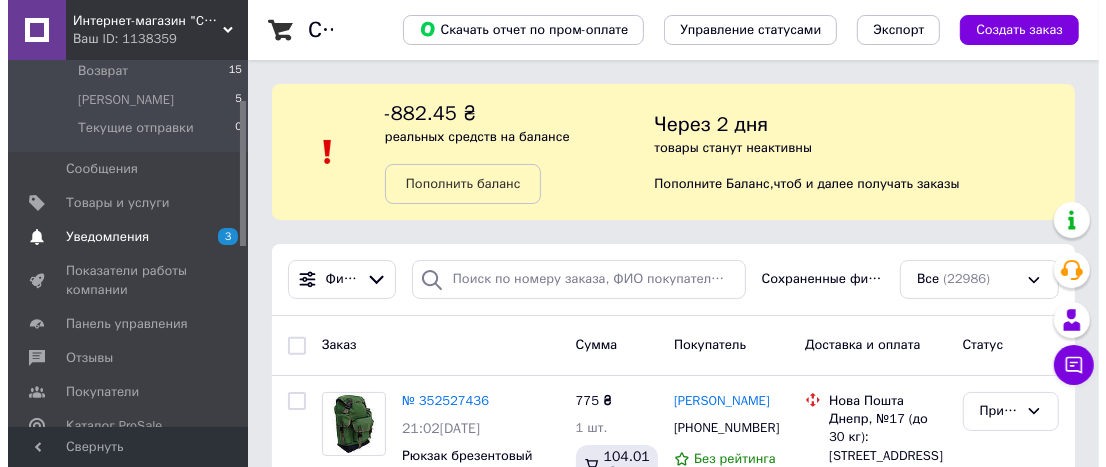 scroll, scrollTop: 299, scrollLeft: 0, axis: vertical 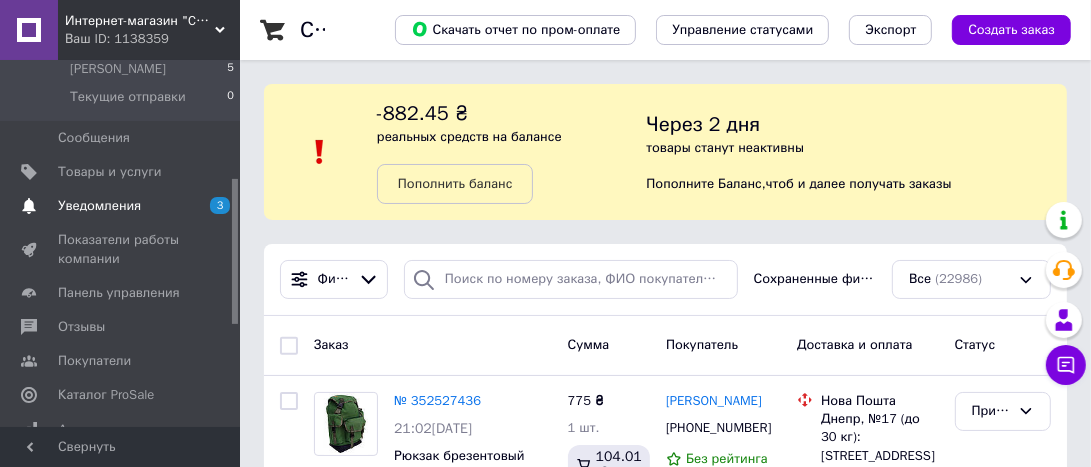 click on "Уведомления" at bounding box center [99, 206] 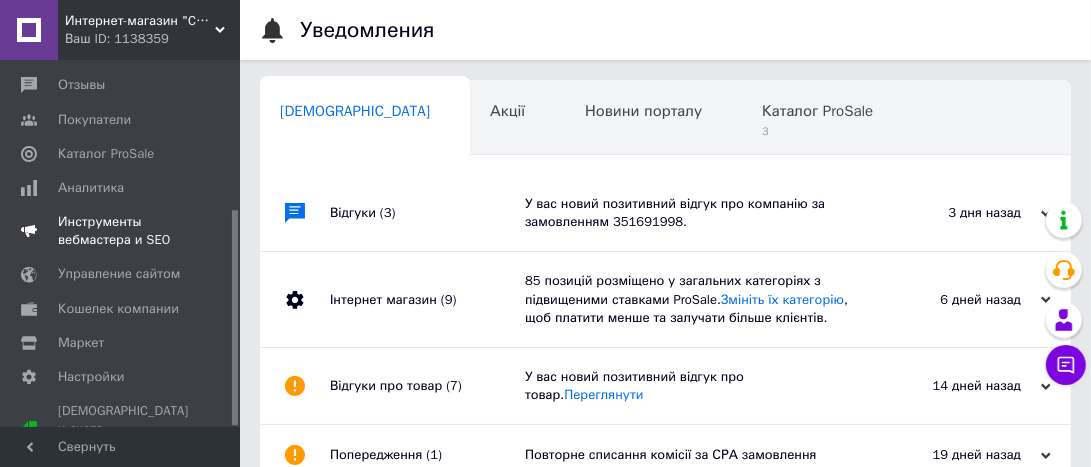 scroll, scrollTop: 0, scrollLeft: 9, axis: horizontal 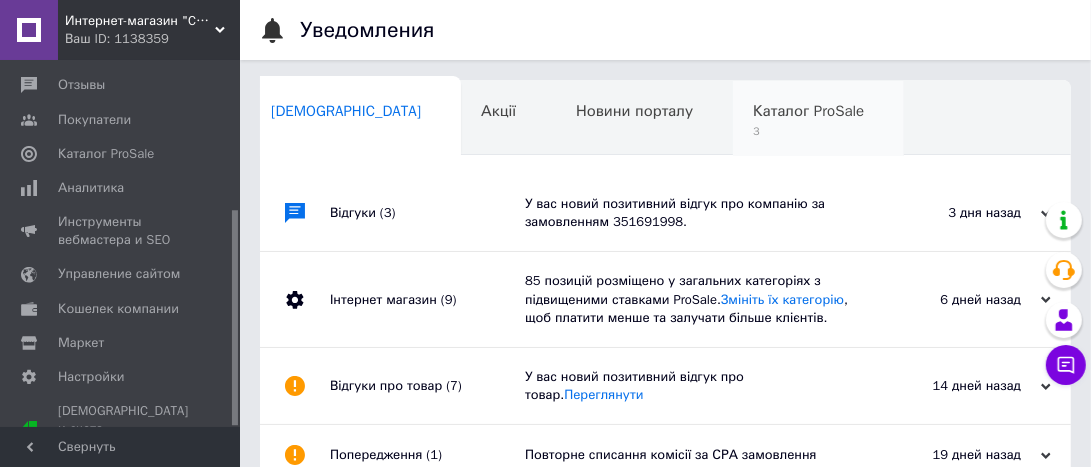 click on "Каталог ProSale" at bounding box center (808, 111) 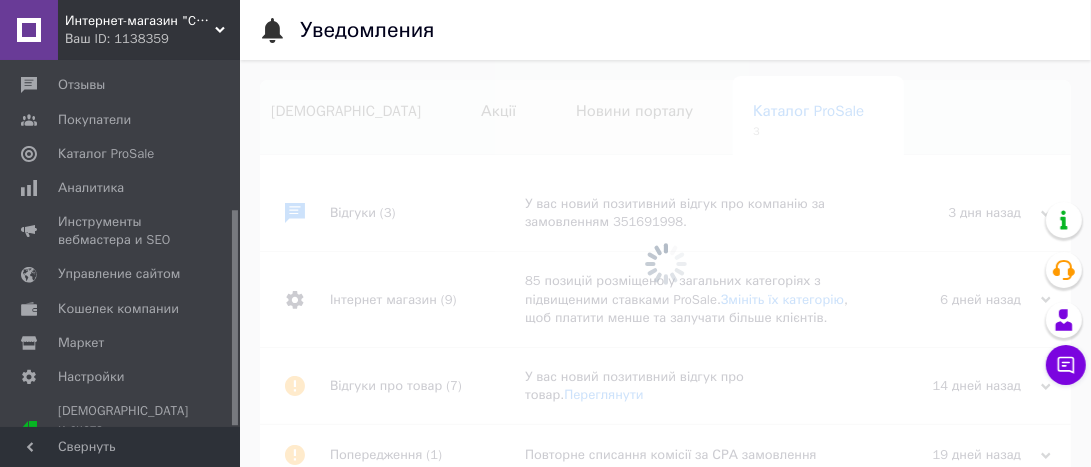 scroll, scrollTop: 0, scrollLeft: 139, axis: horizontal 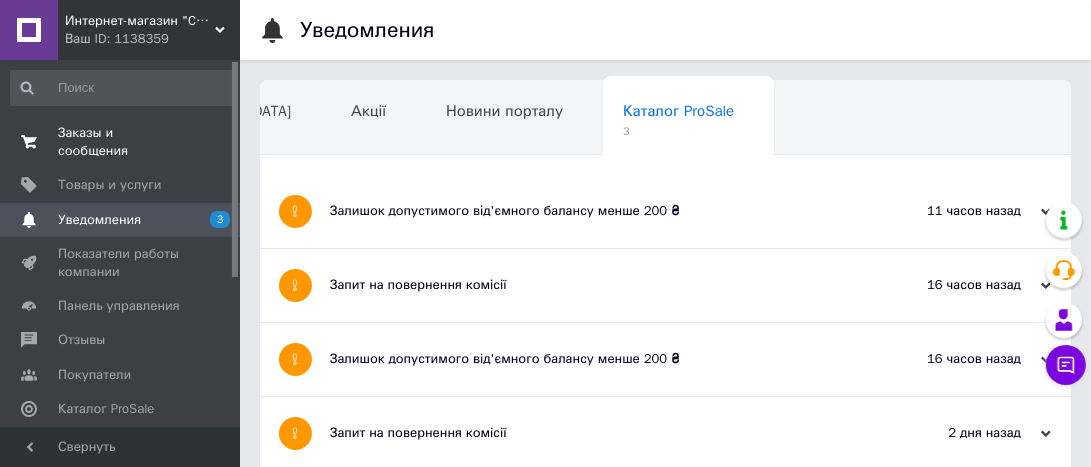click on "Заказы и сообщения" at bounding box center (121, 142) 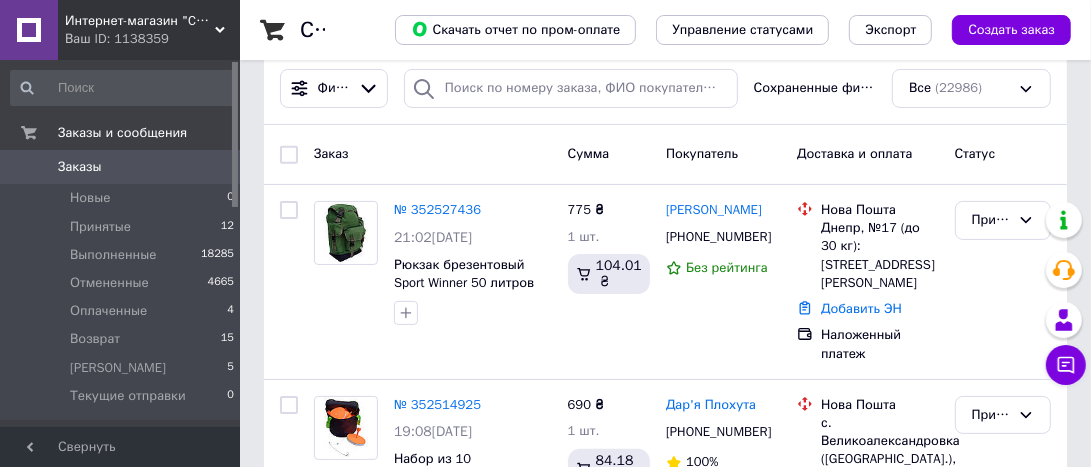 scroll, scrollTop: 299, scrollLeft: 0, axis: vertical 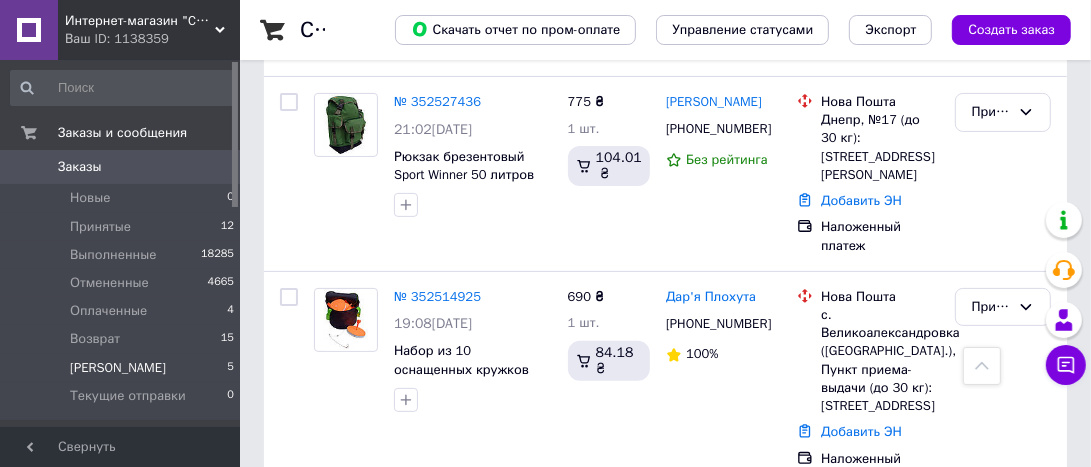 click on "[PERSON_NAME]" at bounding box center [118, 368] 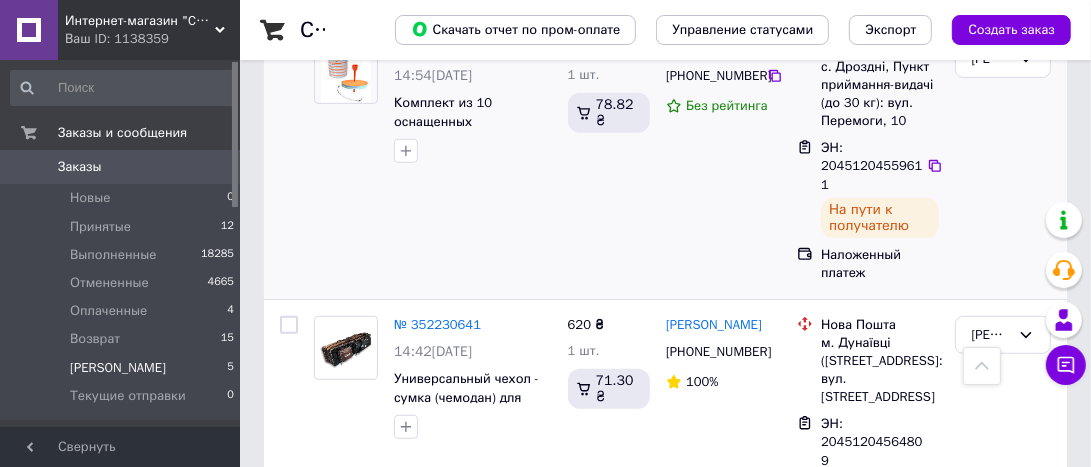 scroll, scrollTop: 600, scrollLeft: 0, axis: vertical 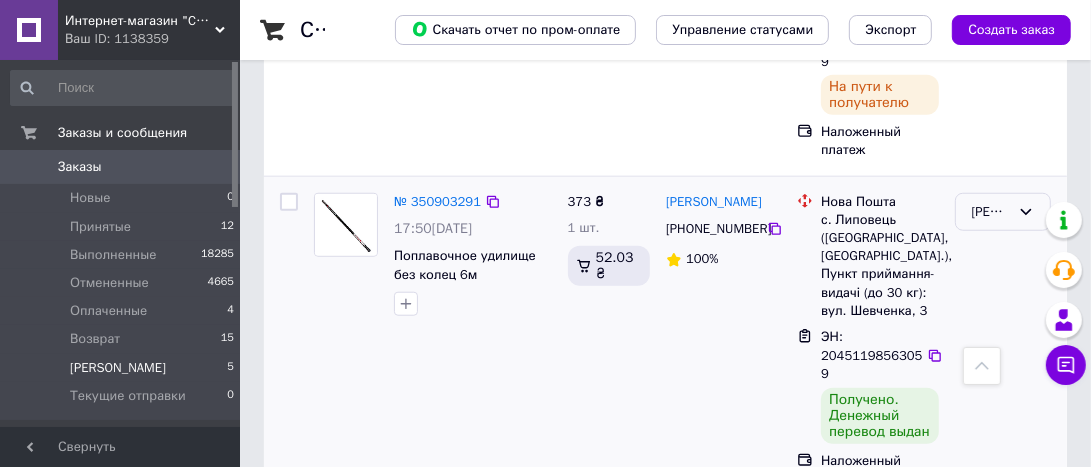 click on "[PERSON_NAME]" at bounding box center [1003, 212] 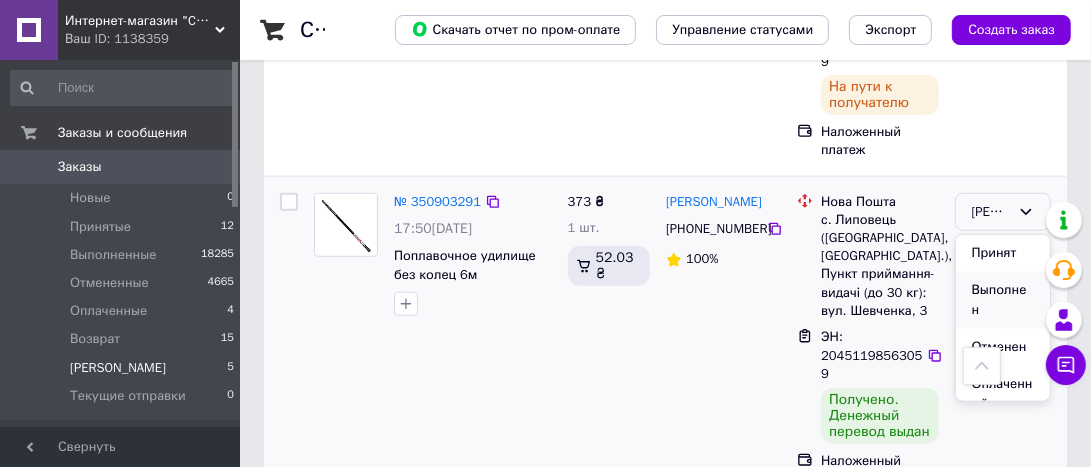 click on "Выполнен" at bounding box center (1003, 300) 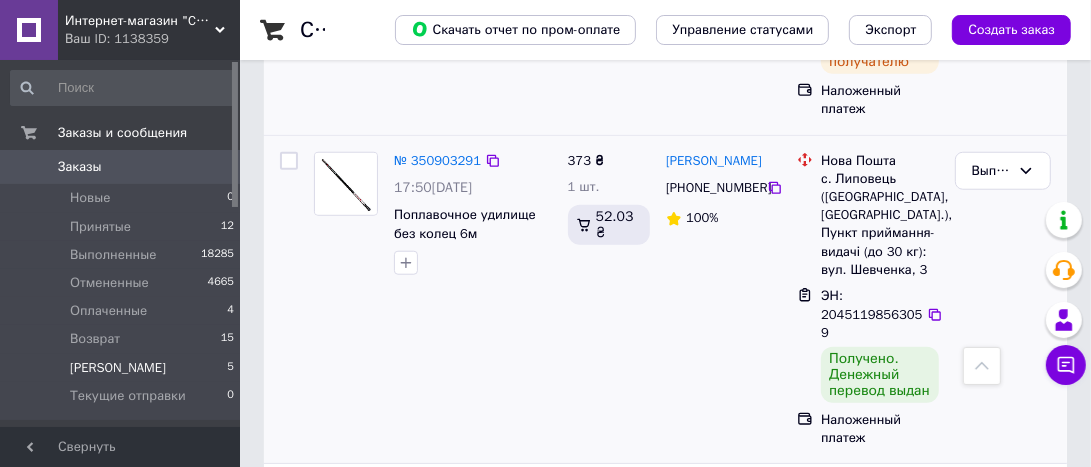 scroll, scrollTop: 893, scrollLeft: 0, axis: vertical 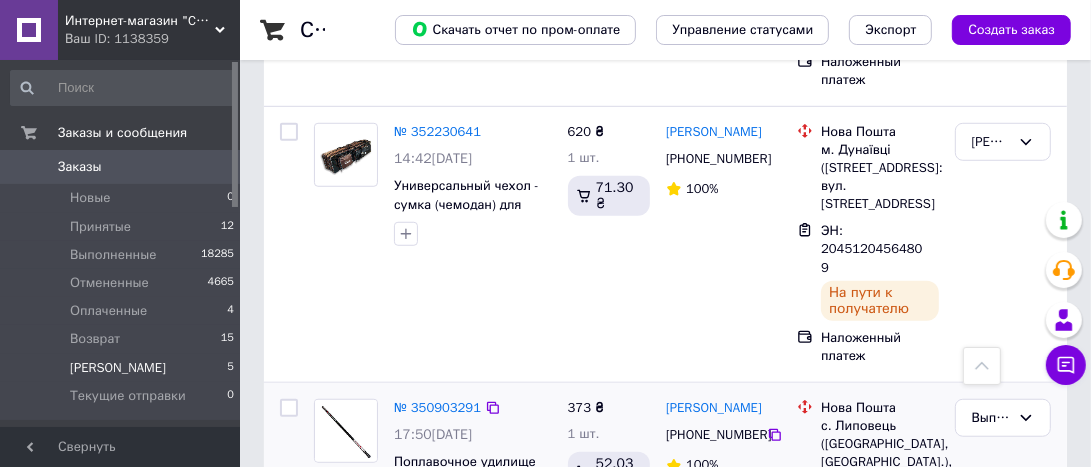 click on "[PERSON_NAME]" at bounding box center (118, 368) 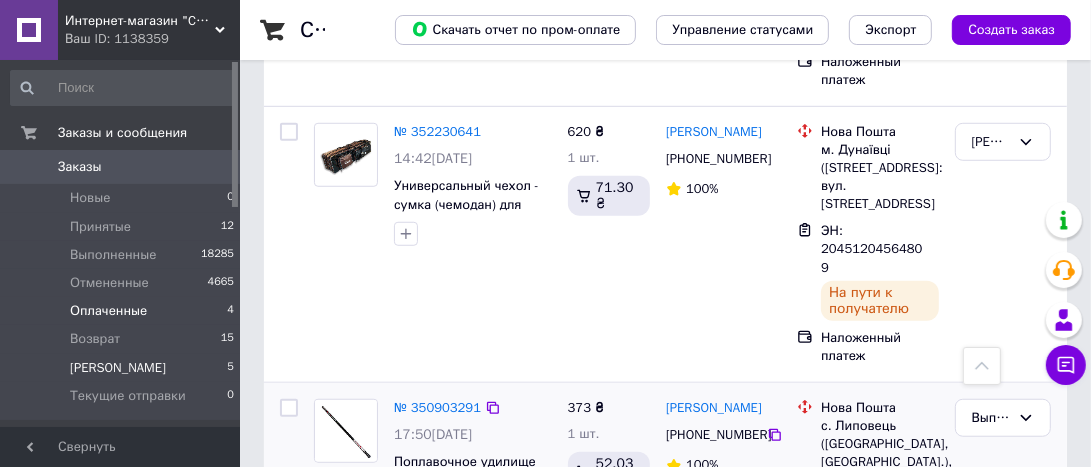 click on "Оплаченные" at bounding box center [108, 311] 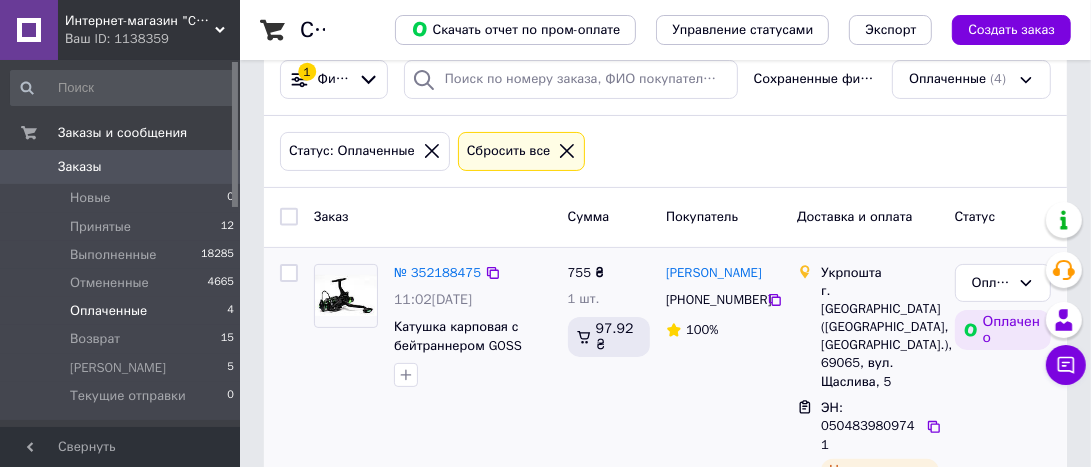 scroll, scrollTop: 500, scrollLeft: 0, axis: vertical 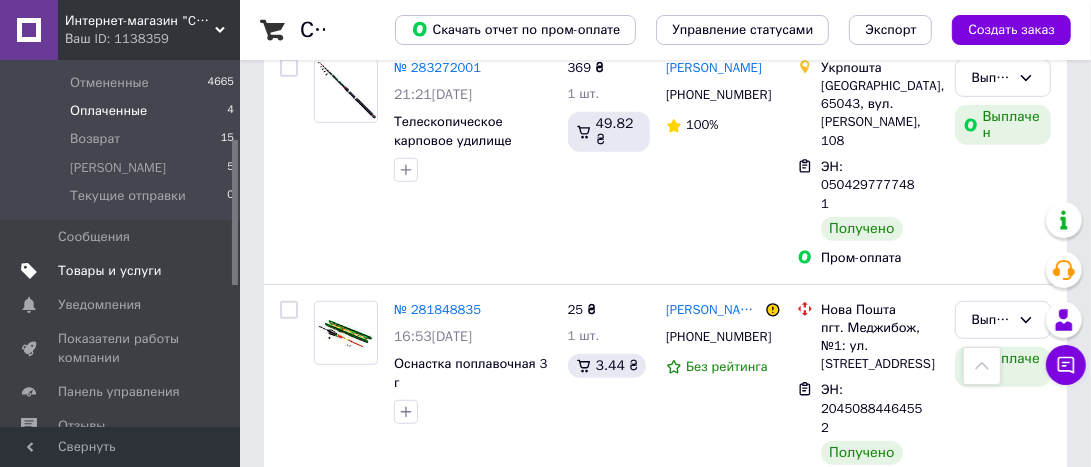 click on "Товары и услуги" at bounding box center [110, 271] 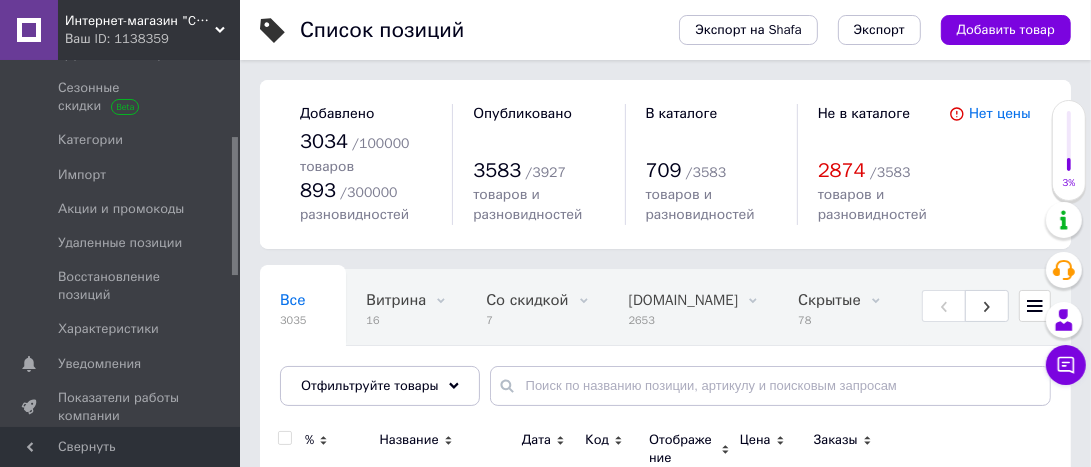 scroll, scrollTop: 299, scrollLeft: 0, axis: vertical 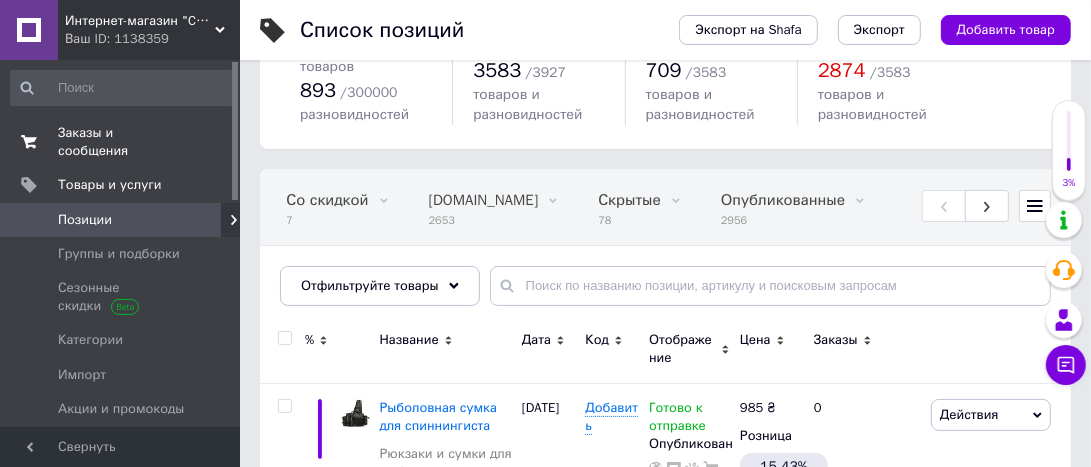 click on "Заказы и сообщения" at bounding box center (121, 142) 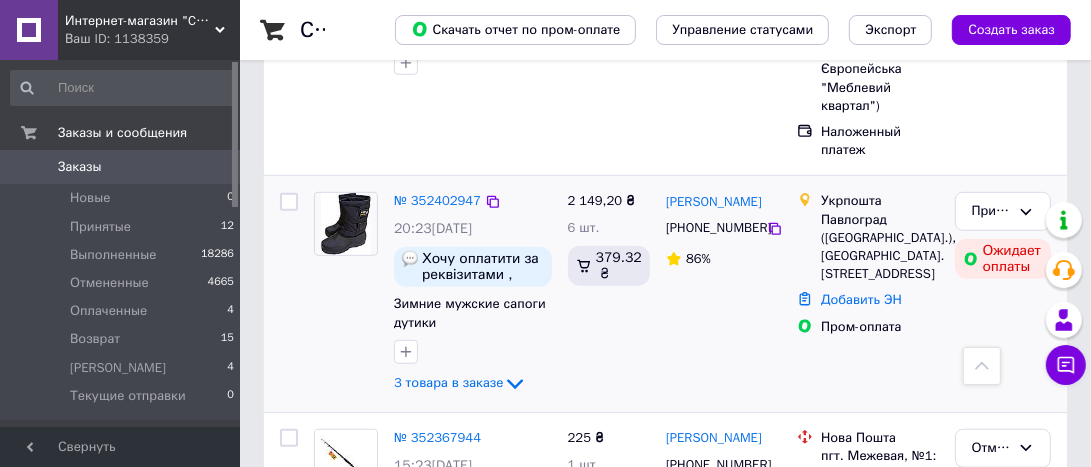 scroll, scrollTop: 900, scrollLeft: 0, axis: vertical 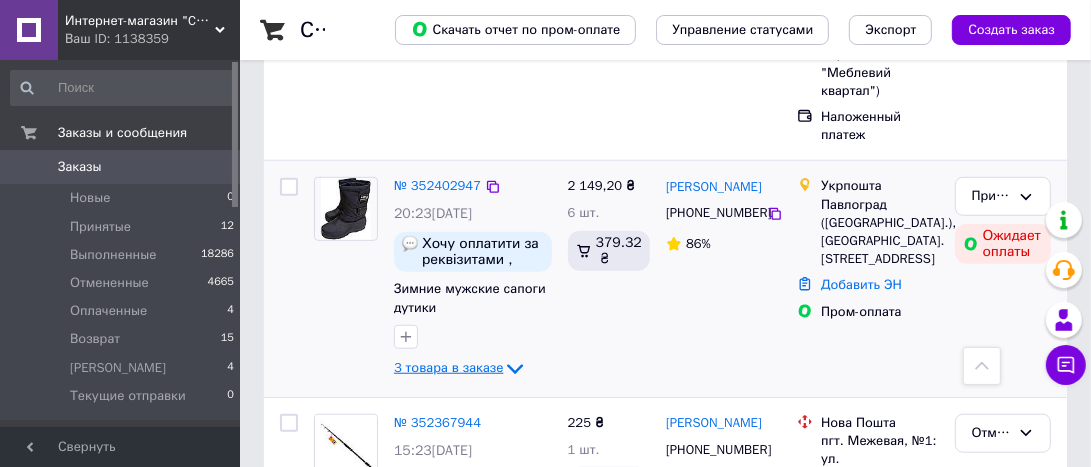 click 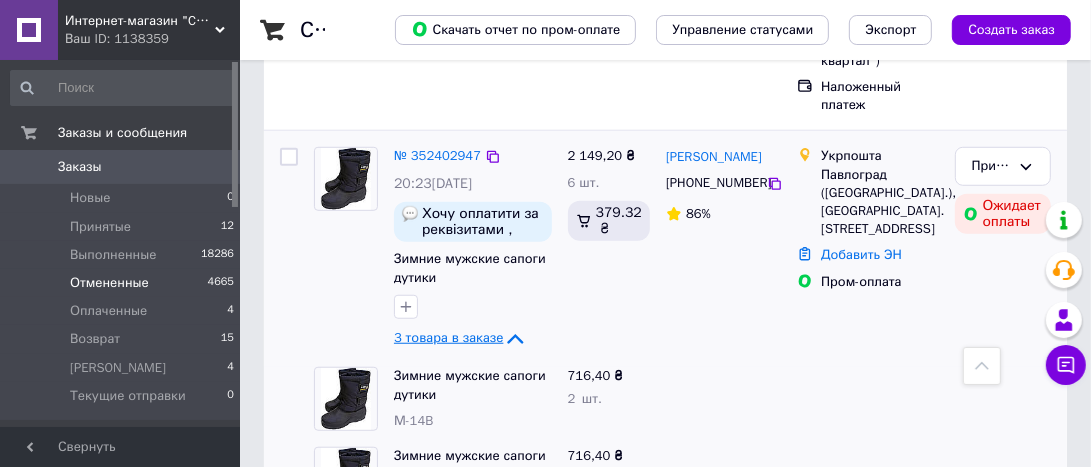 scroll, scrollTop: 800, scrollLeft: 0, axis: vertical 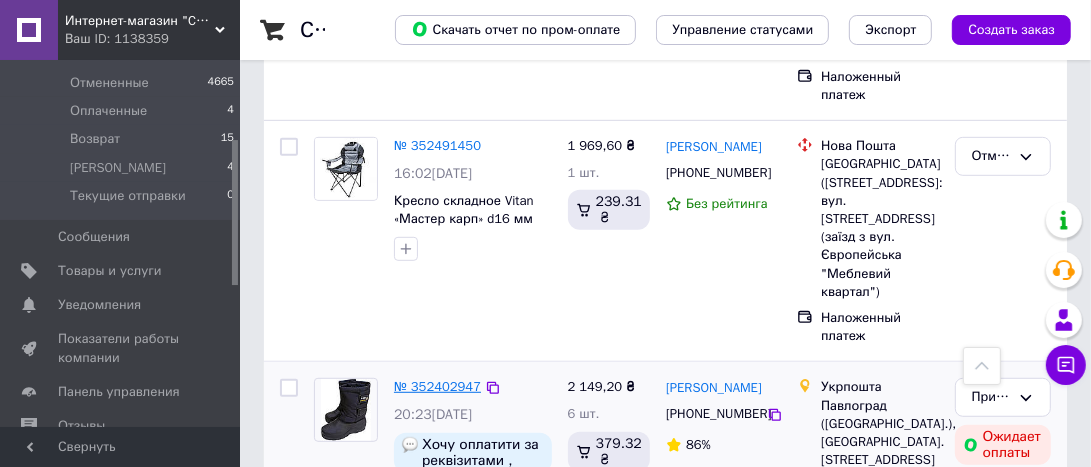 click on "№ 352402947" at bounding box center [437, 386] 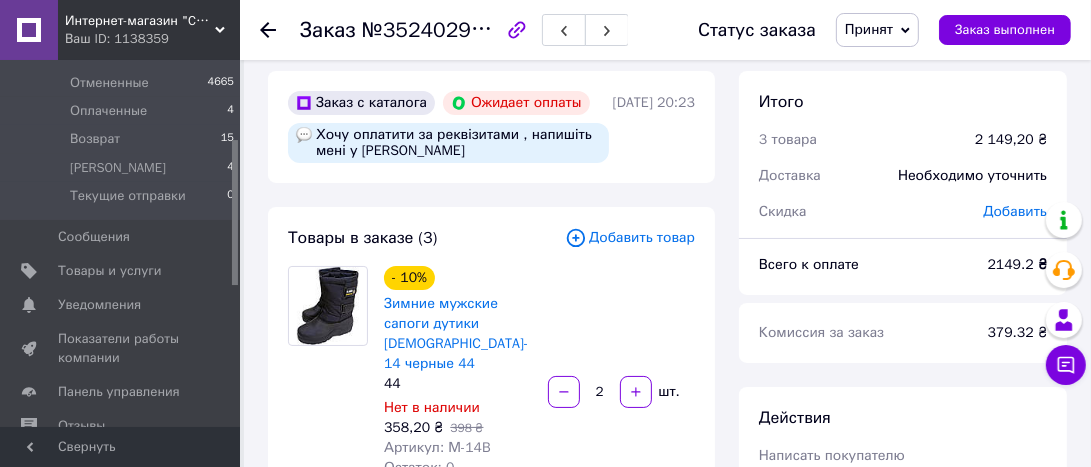 scroll, scrollTop: 0, scrollLeft: 0, axis: both 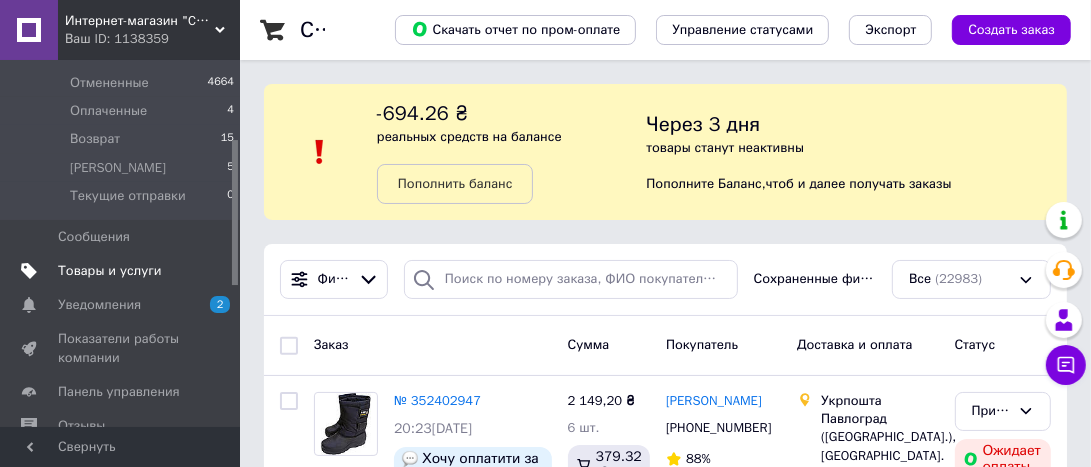 click on "Товары и услуги" at bounding box center [110, 271] 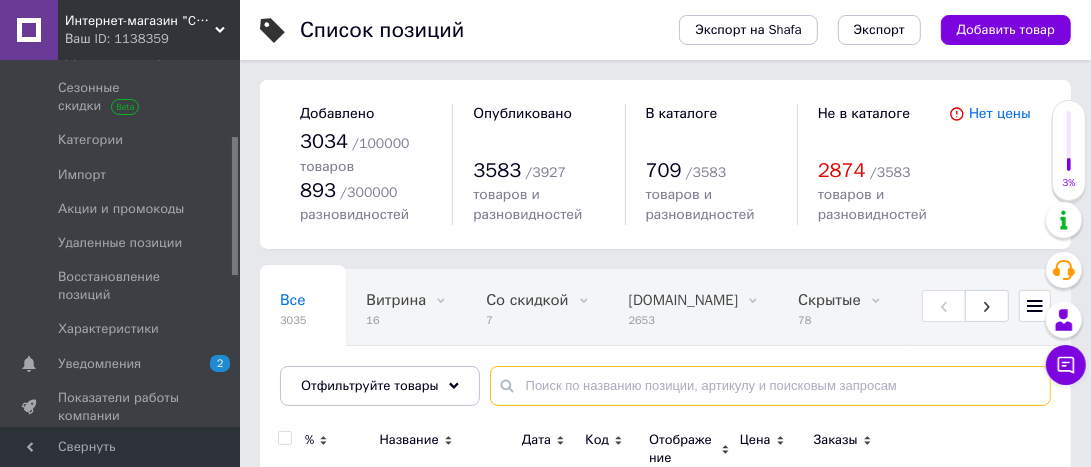 click at bounding box center (770, 386) 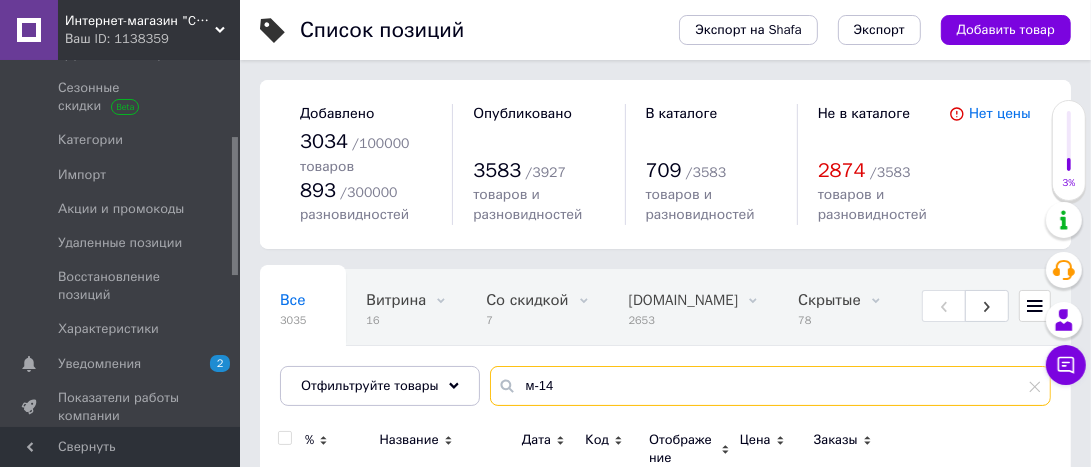 scroll, scrollTop: 179, scrollLeft: 0, axis: vertical 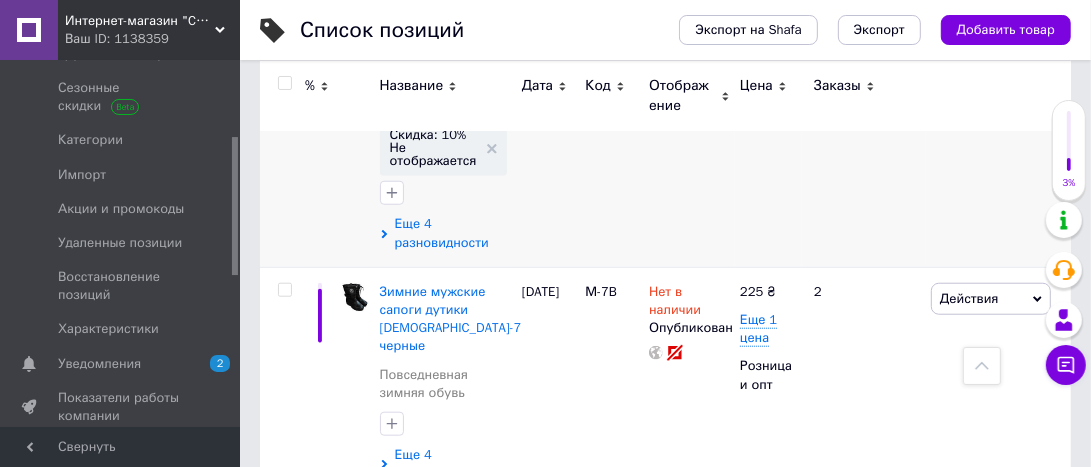 type on "м-14" 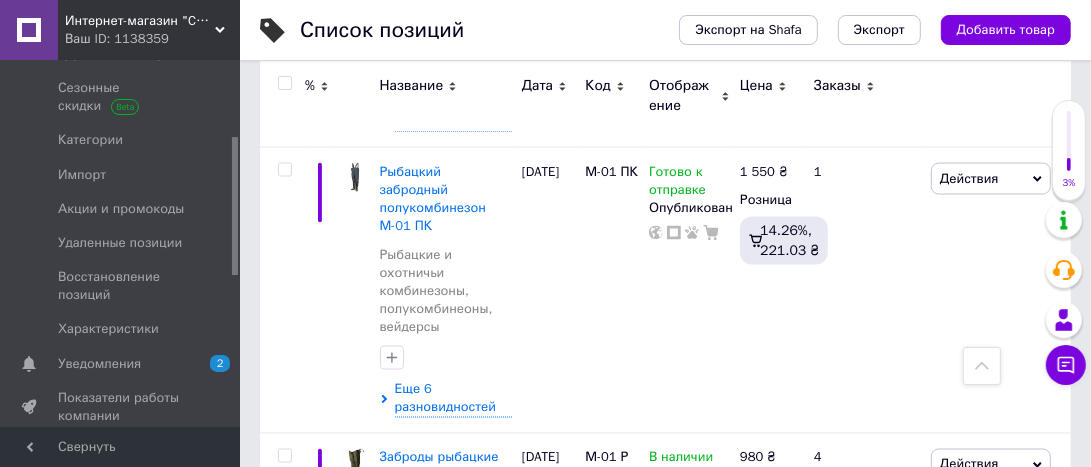 scroll, scrollTop: 2299, scrollLeft: 0, axis: vertical 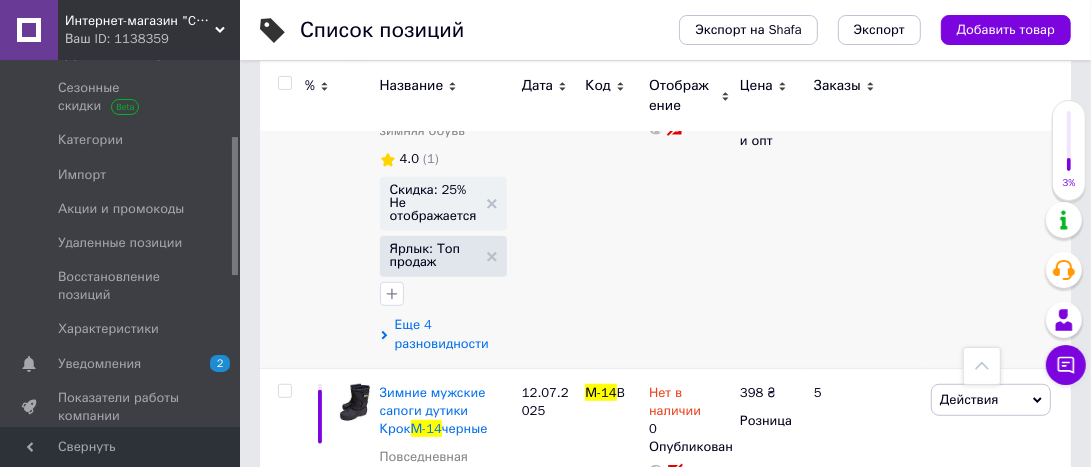 click on "Еще 4 разновидности" at bounding box center (453, 334) 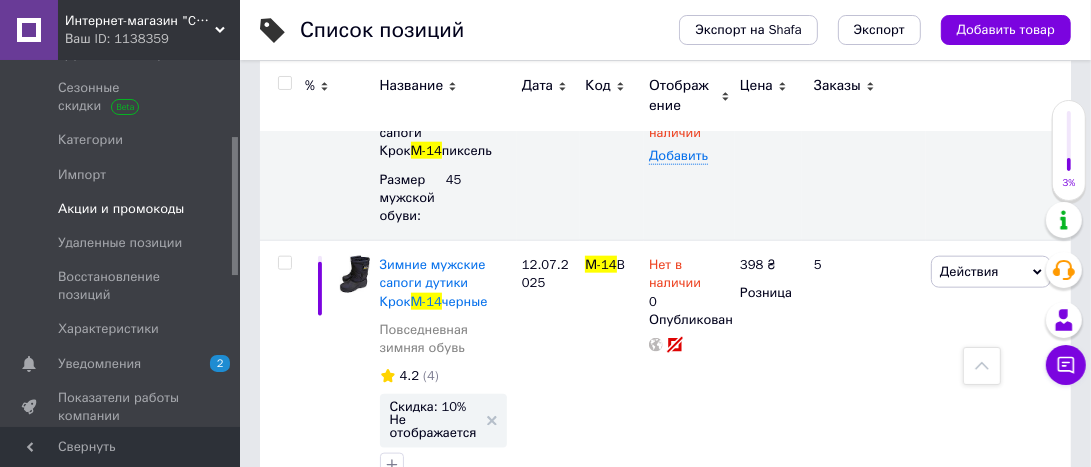 scroll, scrollTop: 1200, scrollLeft: 0, axis: vertical 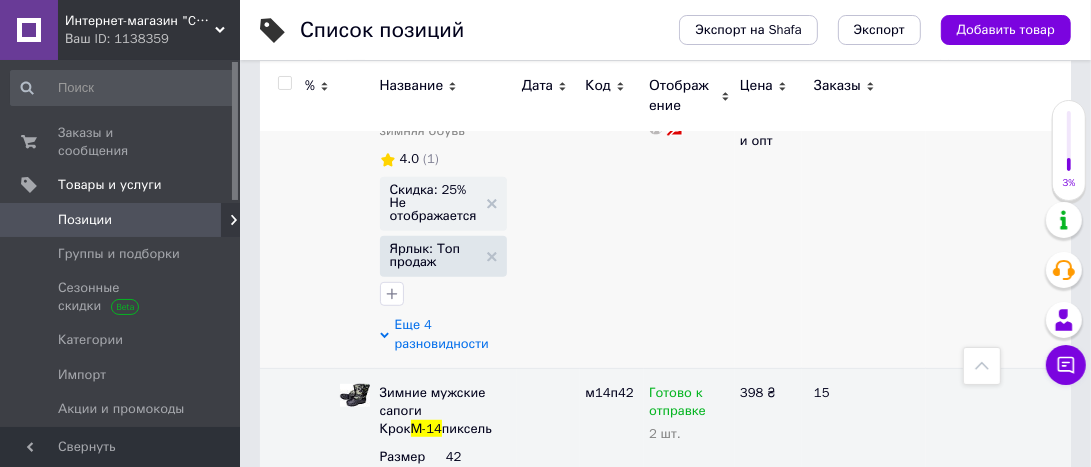 click on "Еще 4 разновидности" at bounding box center (453, 334) 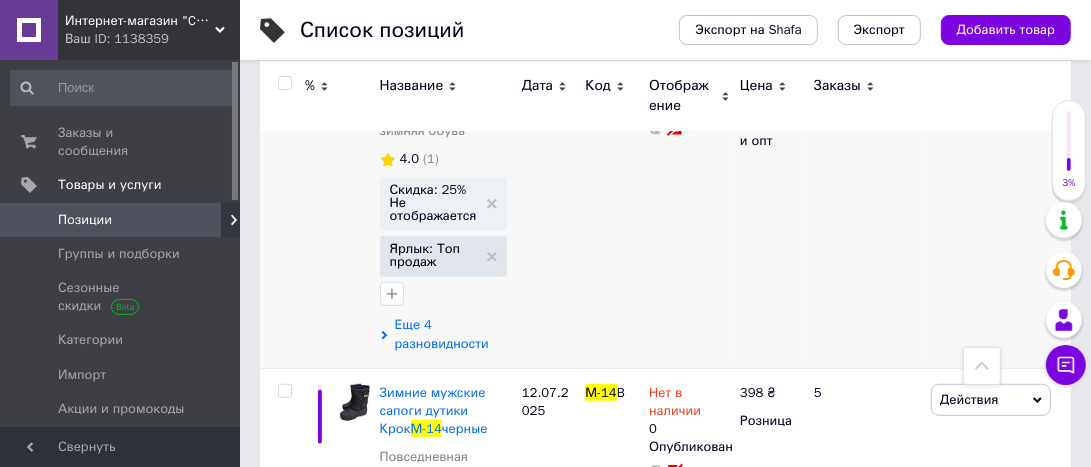 click on "Еще 4 разновидности" at bounding box center (453, 334) 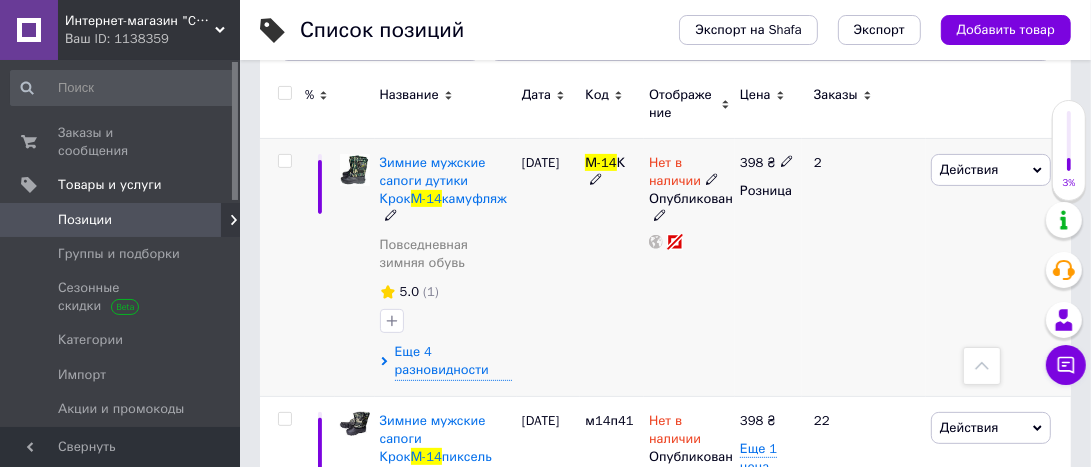 scroll, scrollTop: 400, scrollLeft: 0, axis: vertical 